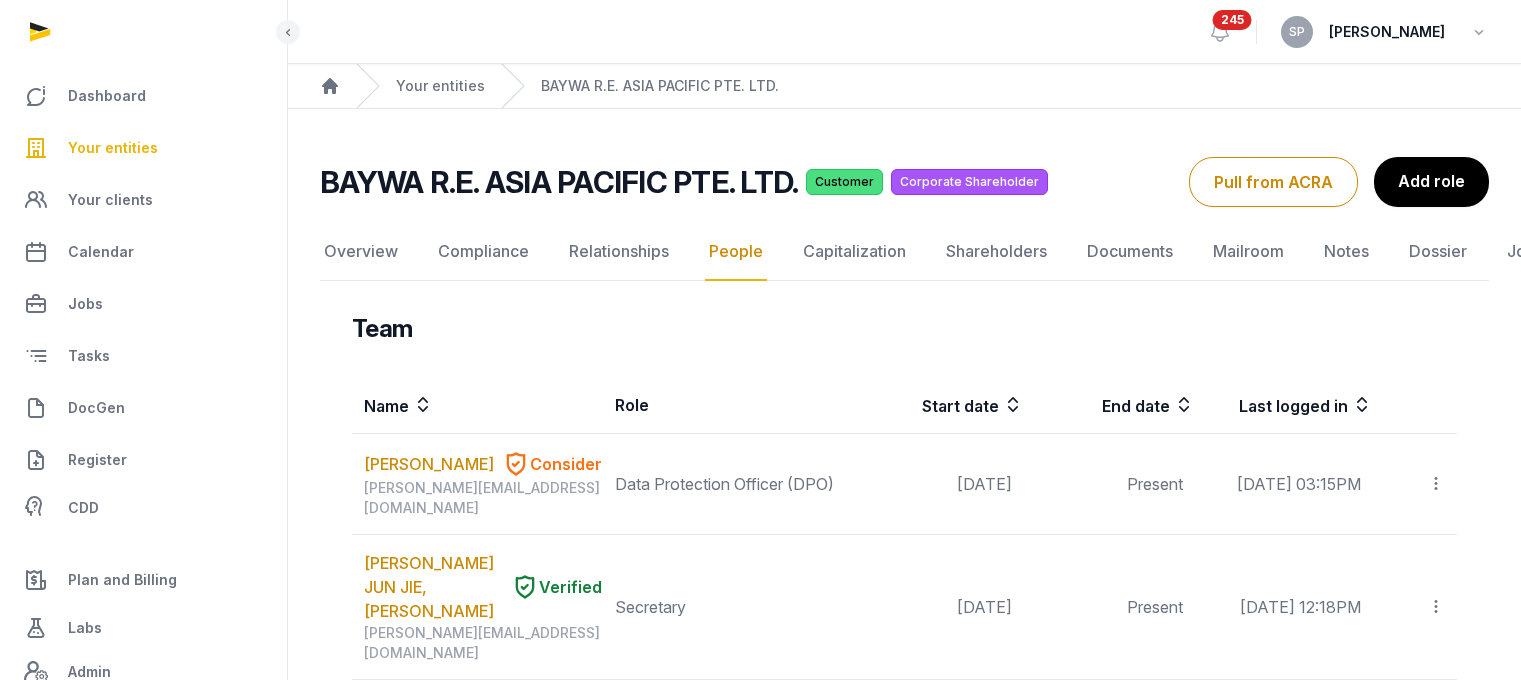 scroll, scrollTop: 1664, scrollLeft: 0, axis: vertical 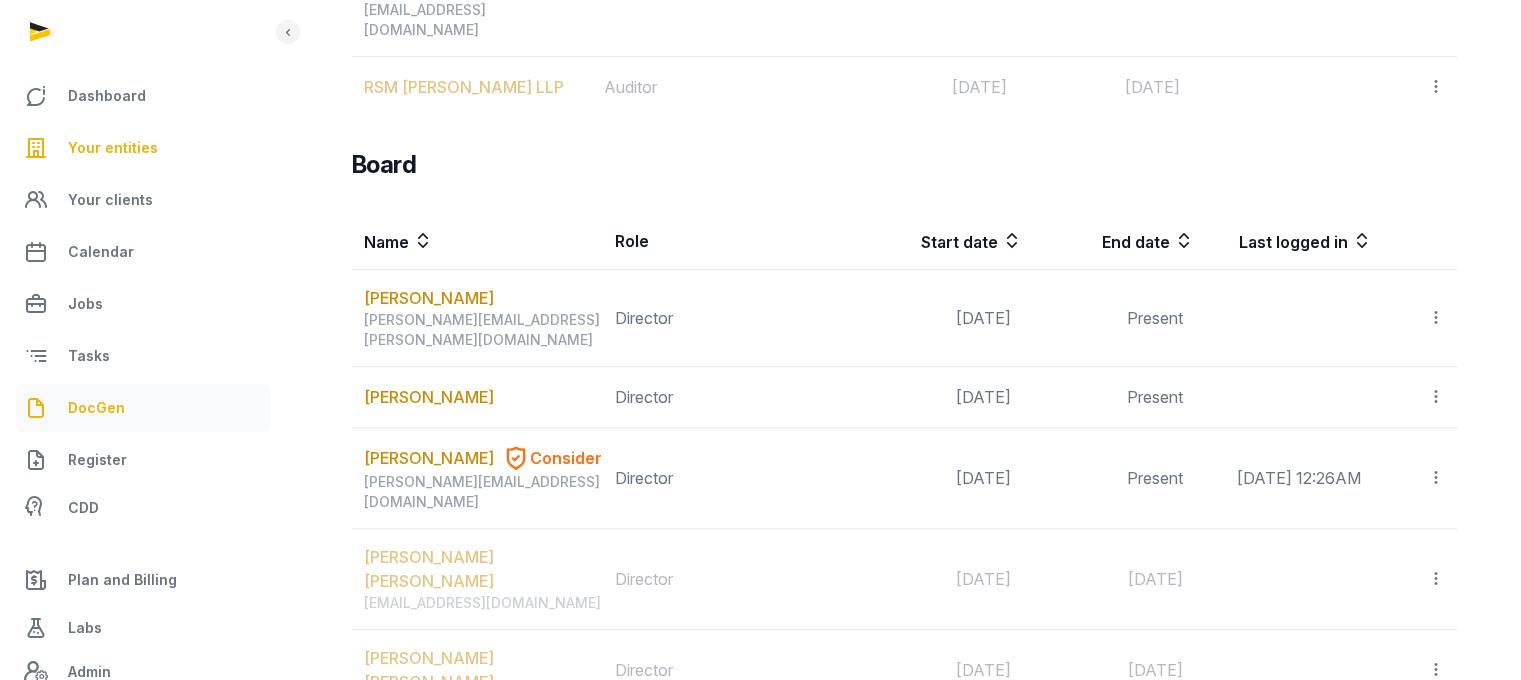 click on "DocGen" at bounding box center [96, 408] 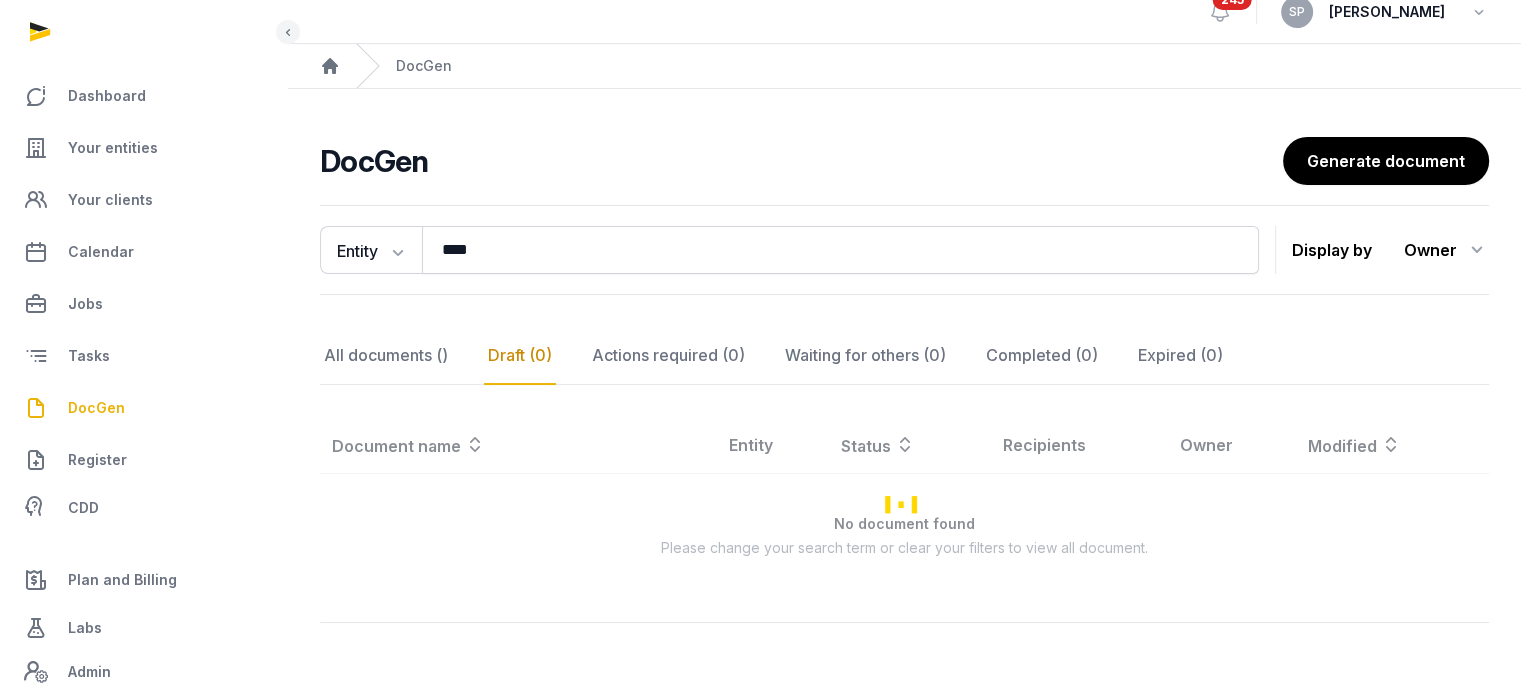 scroll, scrollTop: 511, scrollLeft: 0, axis: vertical 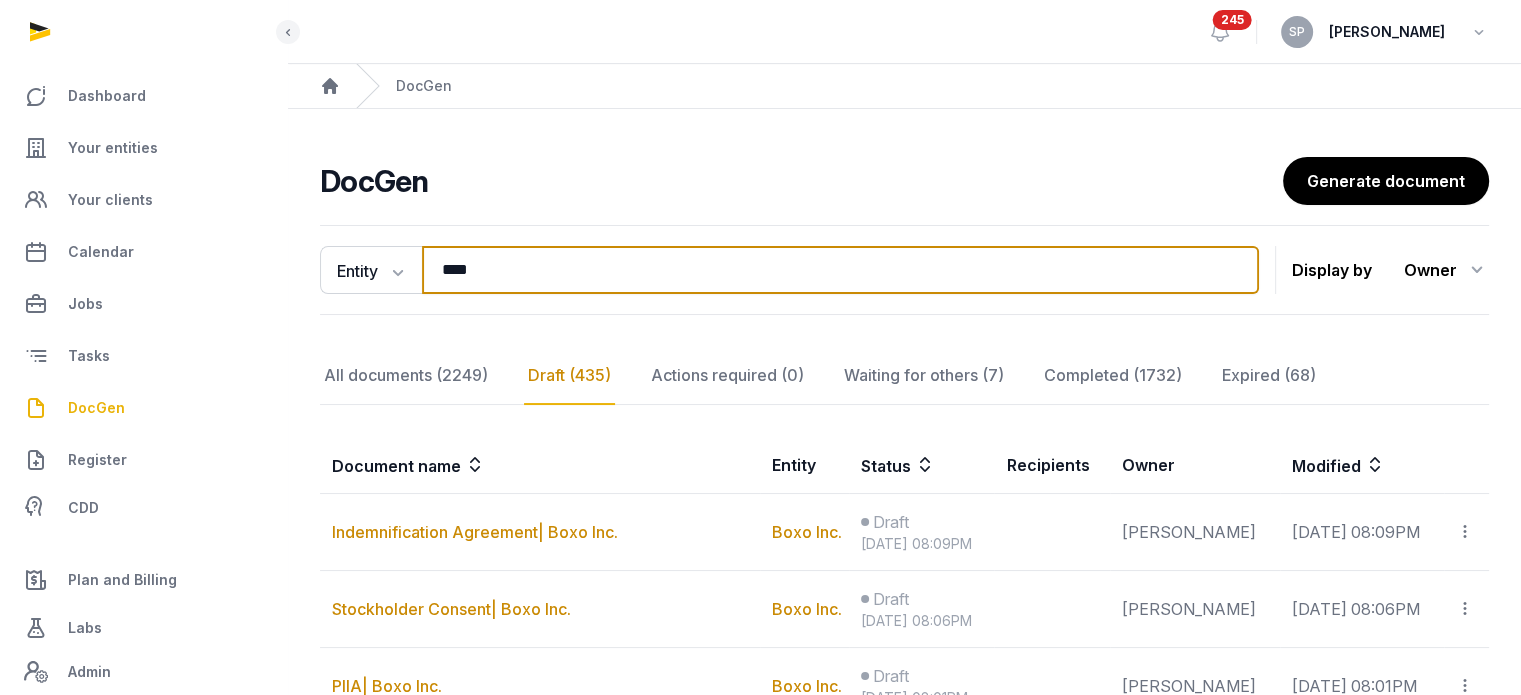 click on "****" at bounding box center [840, 270] 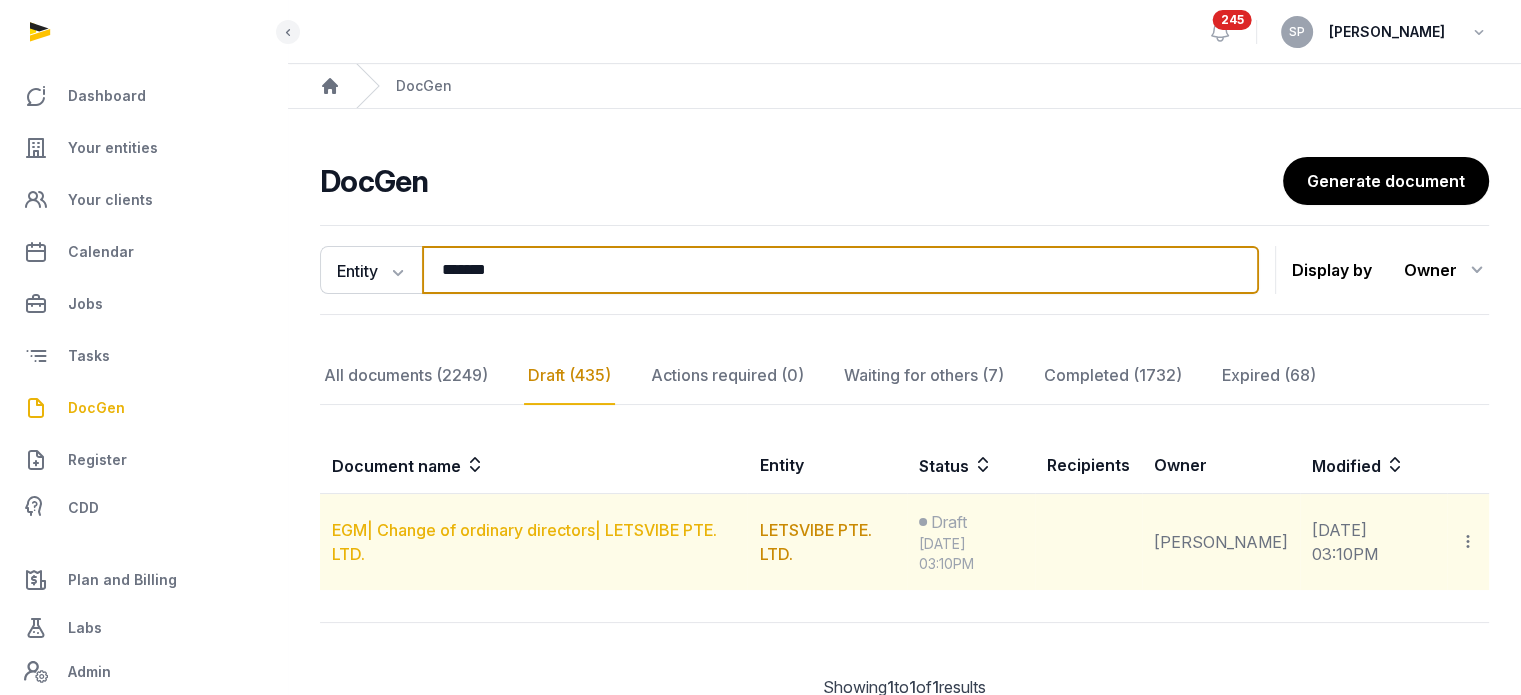type on "*******" 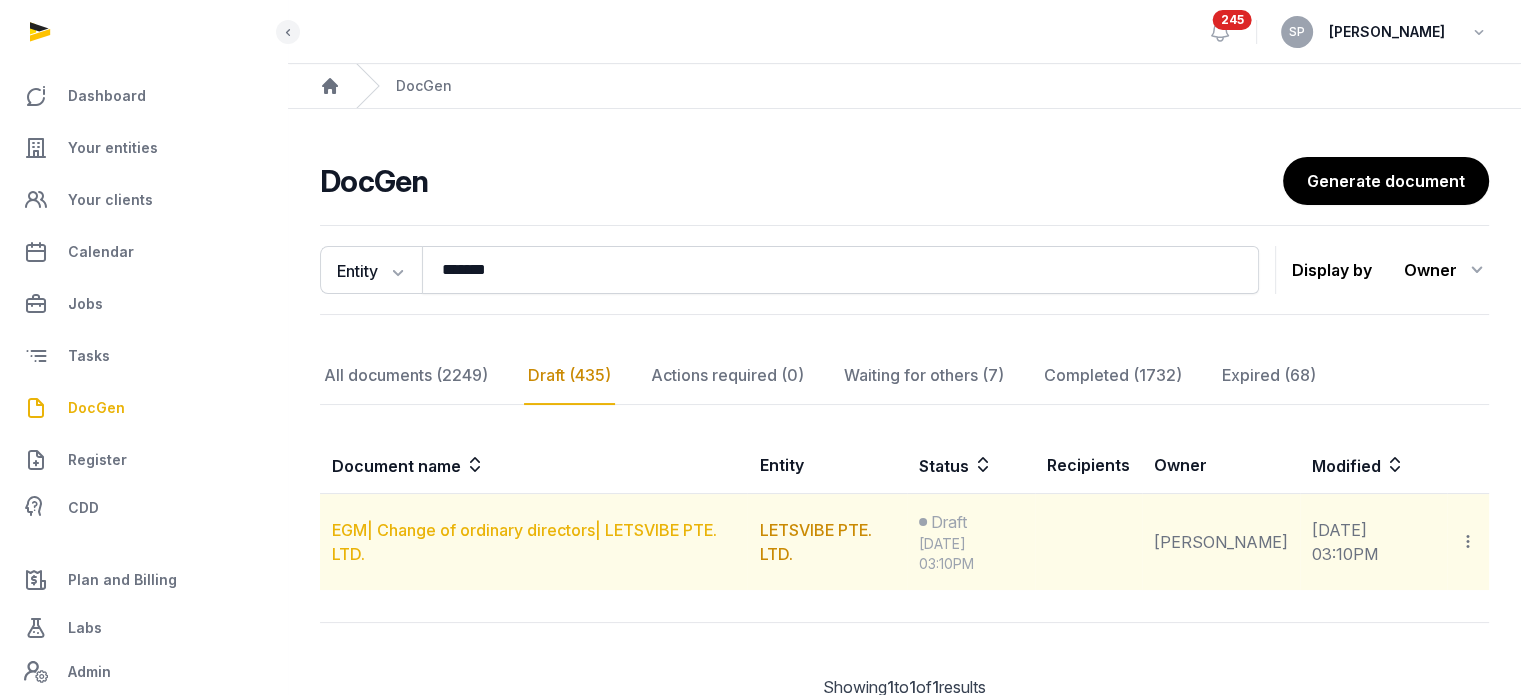 click on "EGM| Change of ordinary directors| LETSVIBE PTE. LTD." at bounding box center [524, 542] 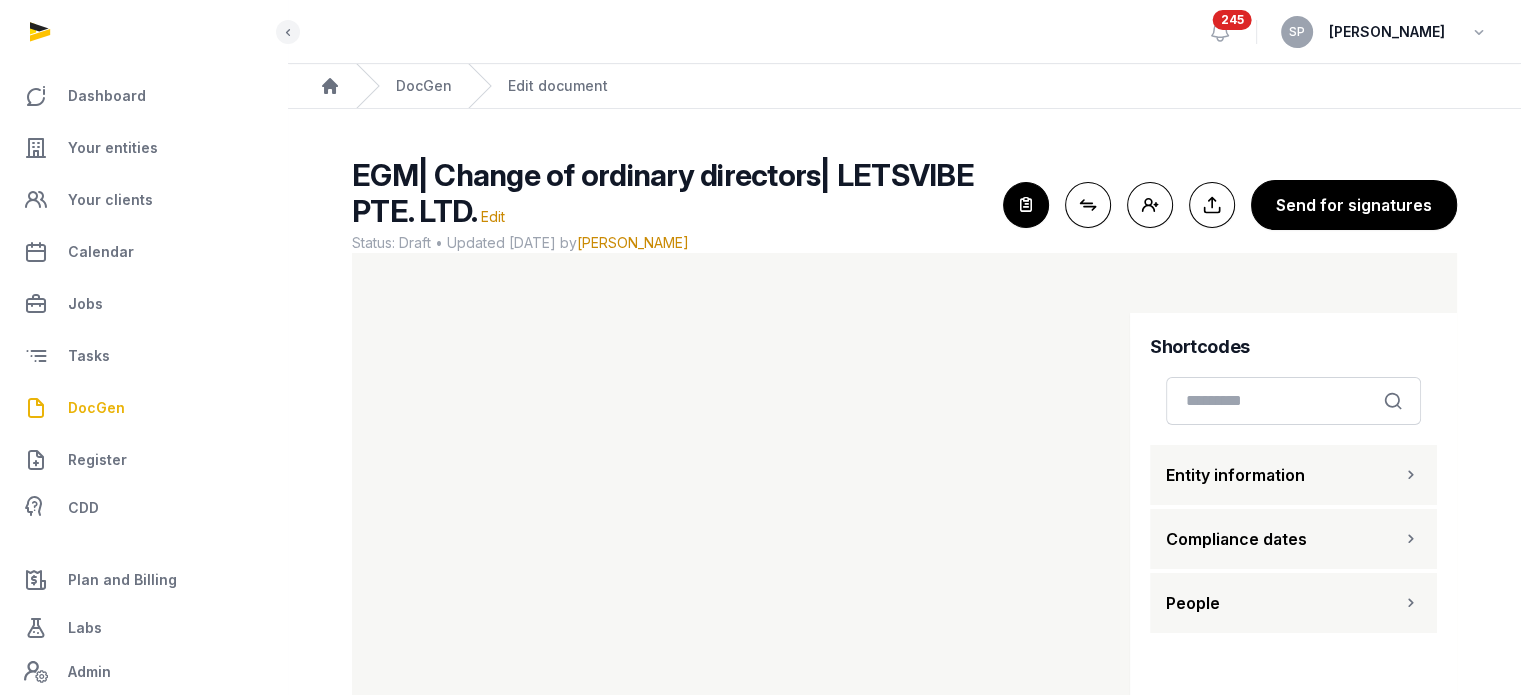 click on "People" at bounding box center [1293, 603] 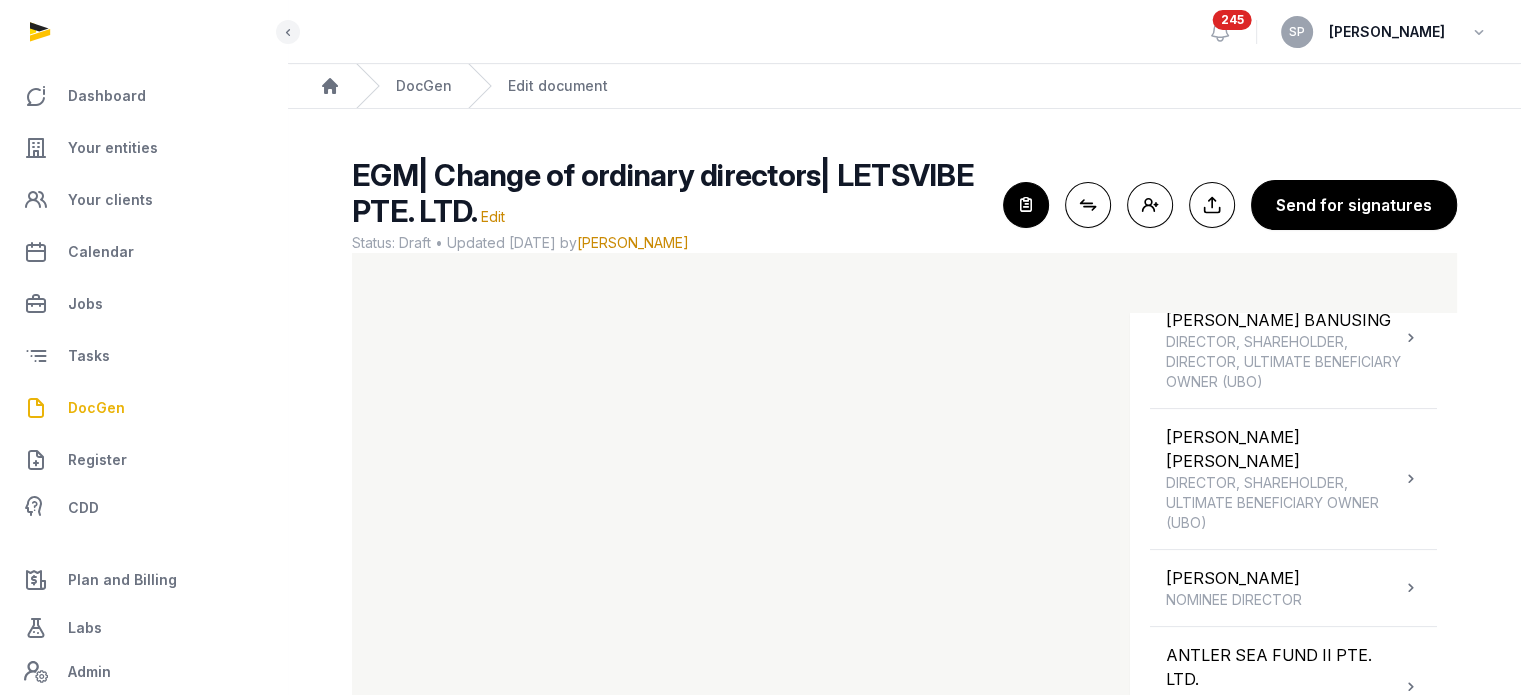 scroll, scrollTop: 561, scrollLeft: 0, axis: vertical 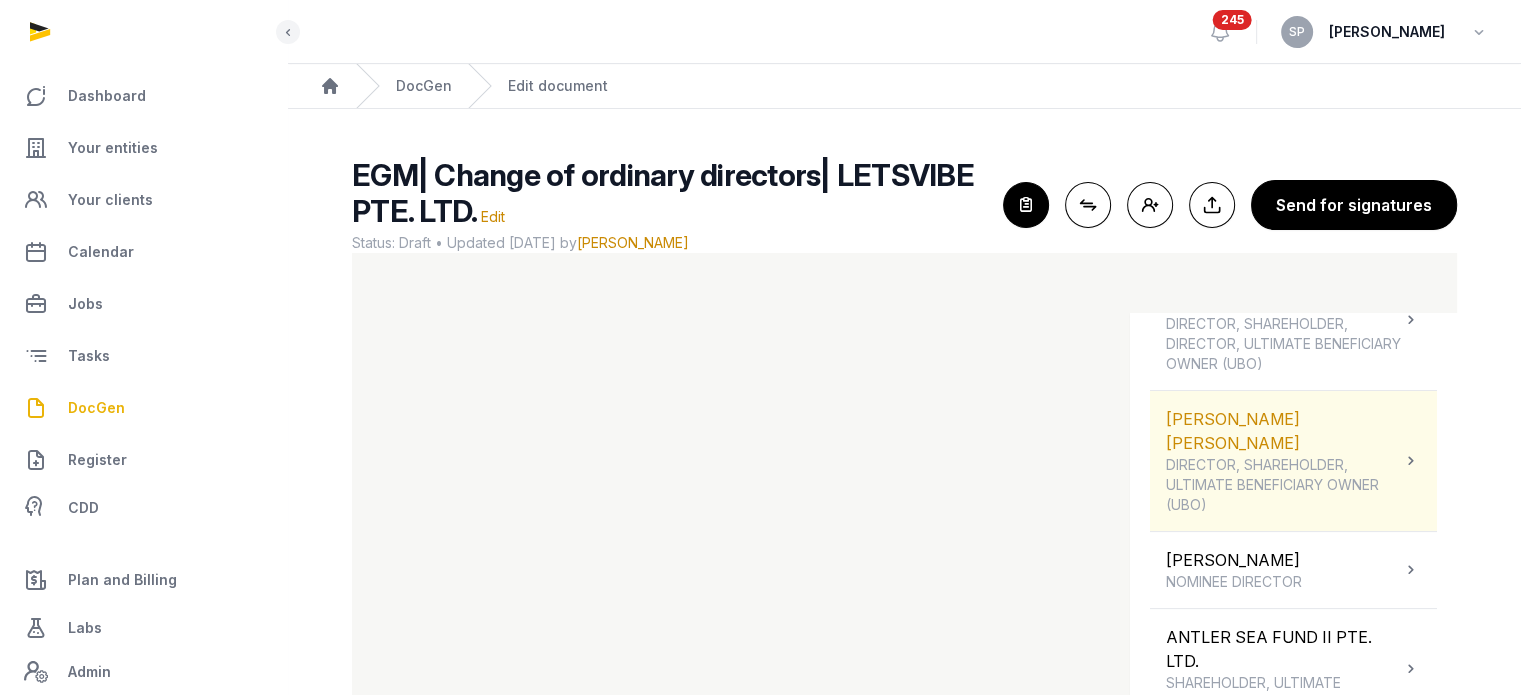 click at bounding box center (1411, 461) 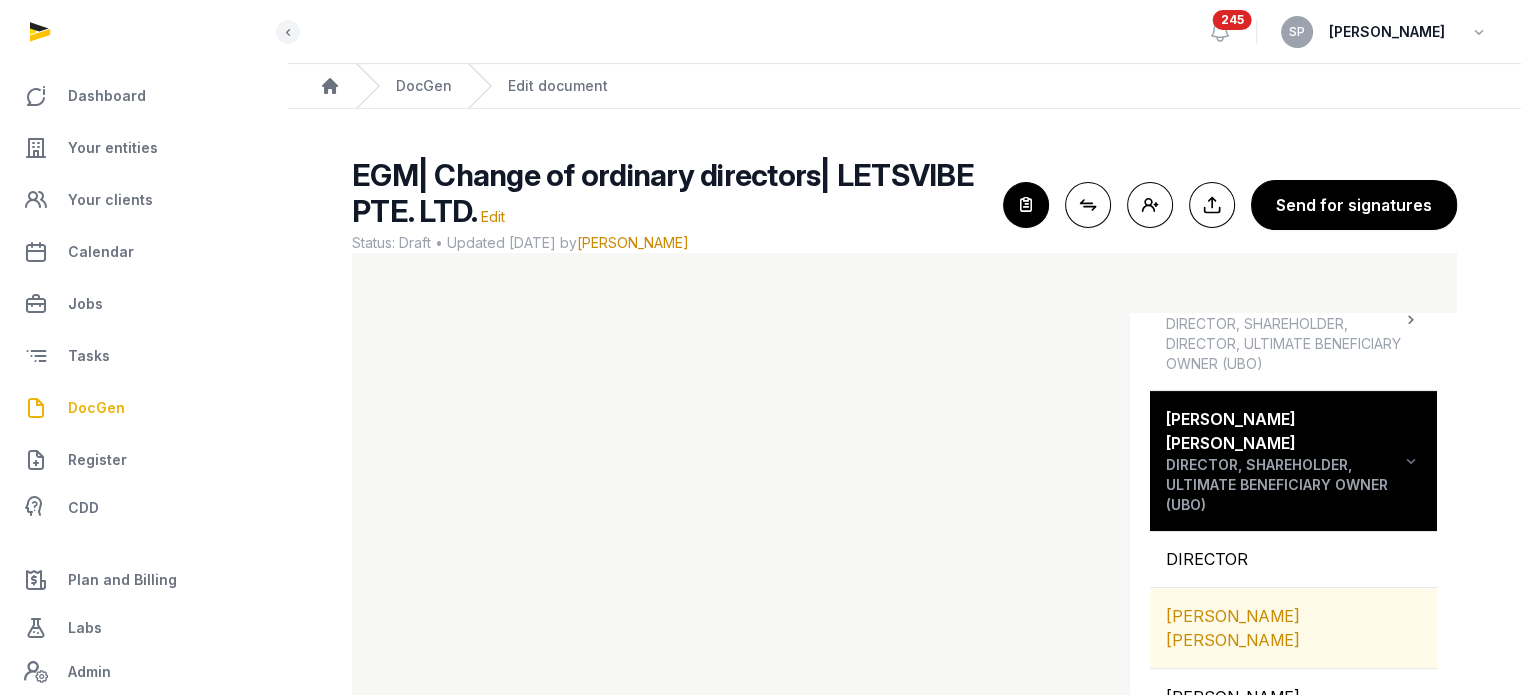 click on "FELDKAMP MARCEL GUIDO" at bounding box center [1293, 628] 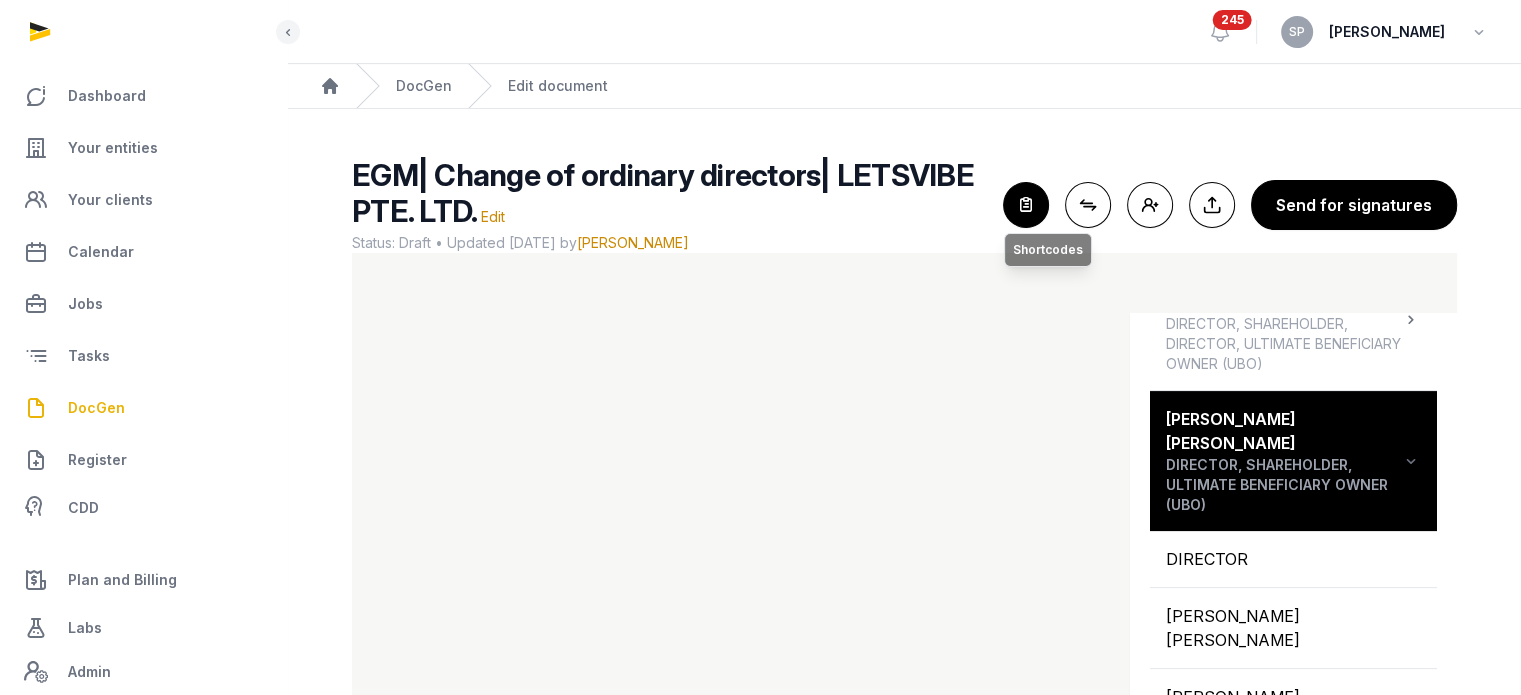 click at bounding box center (1026, 205) 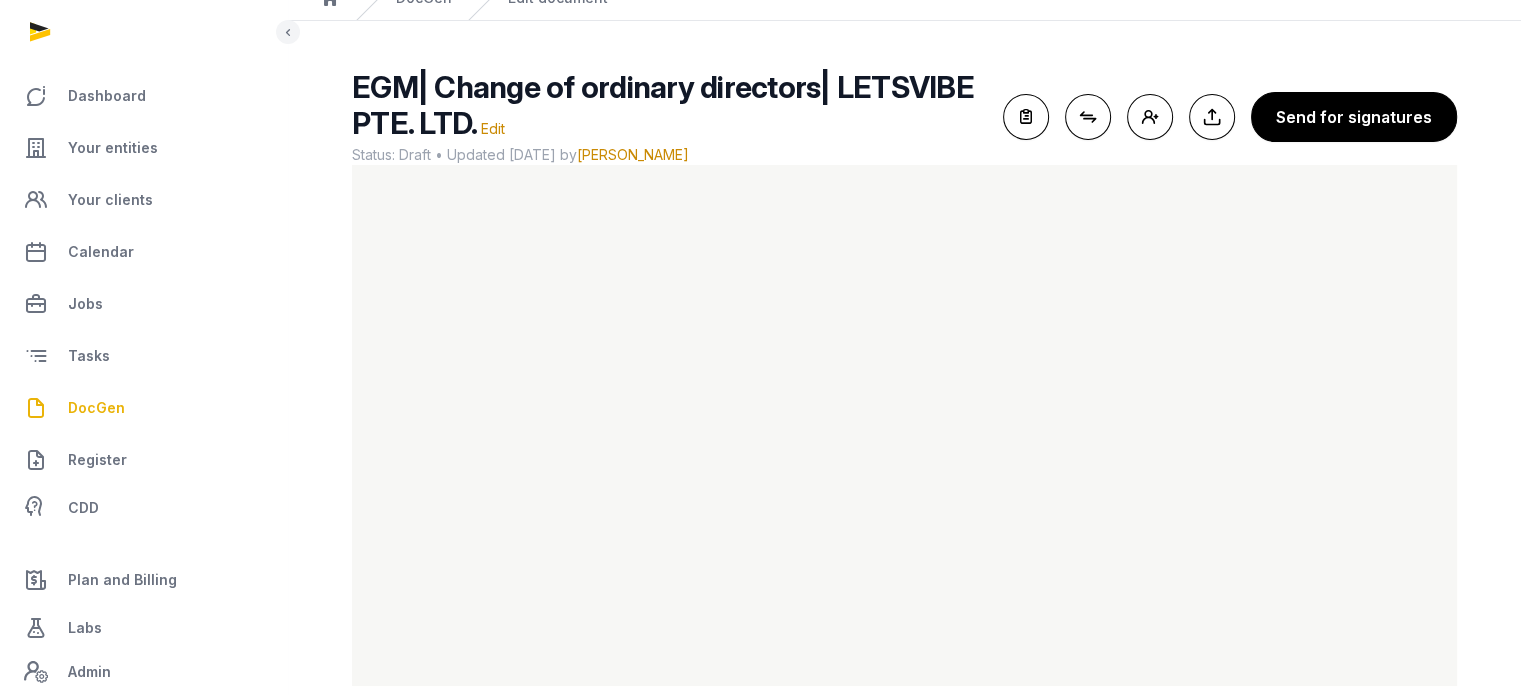 scroll, scrollTop: 119, scrollLeft: 0, axis: vertical 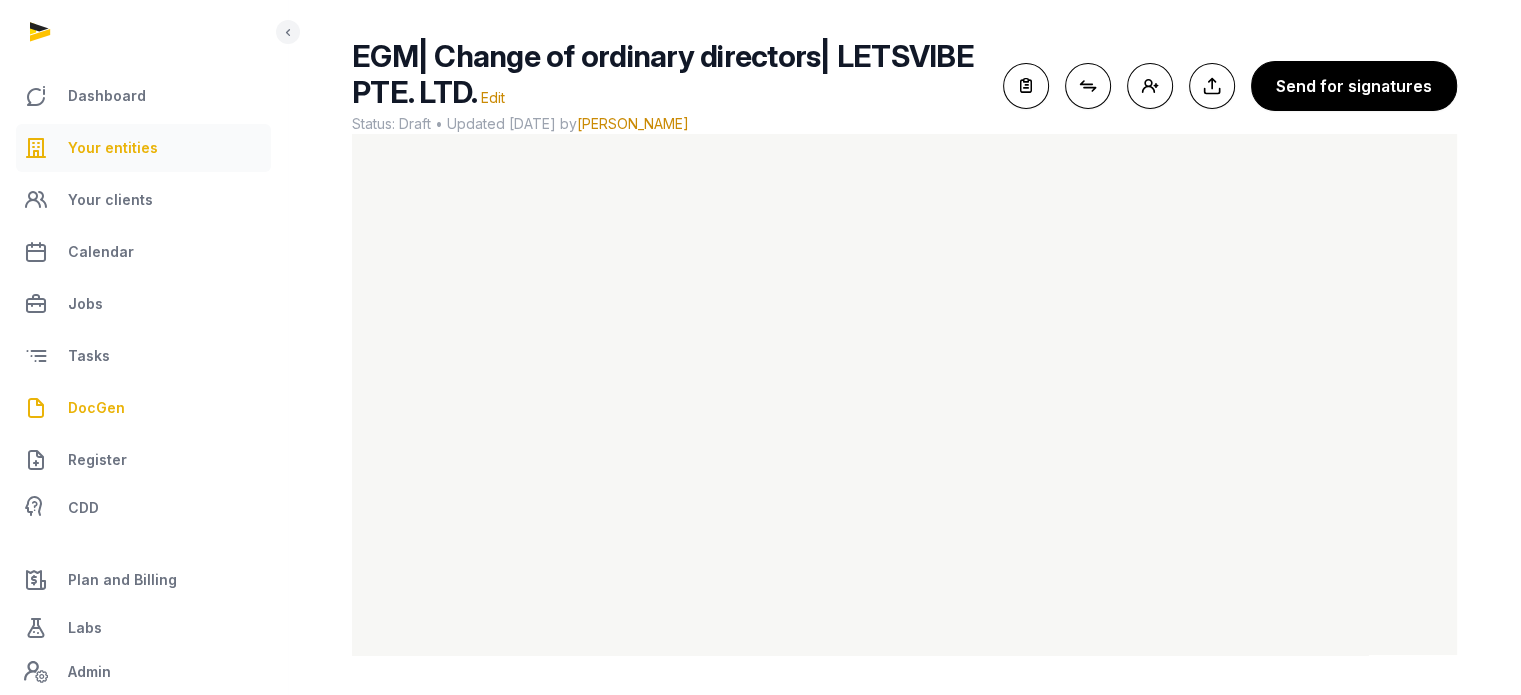 click on "Your entities" at bounding box center [113, 148] 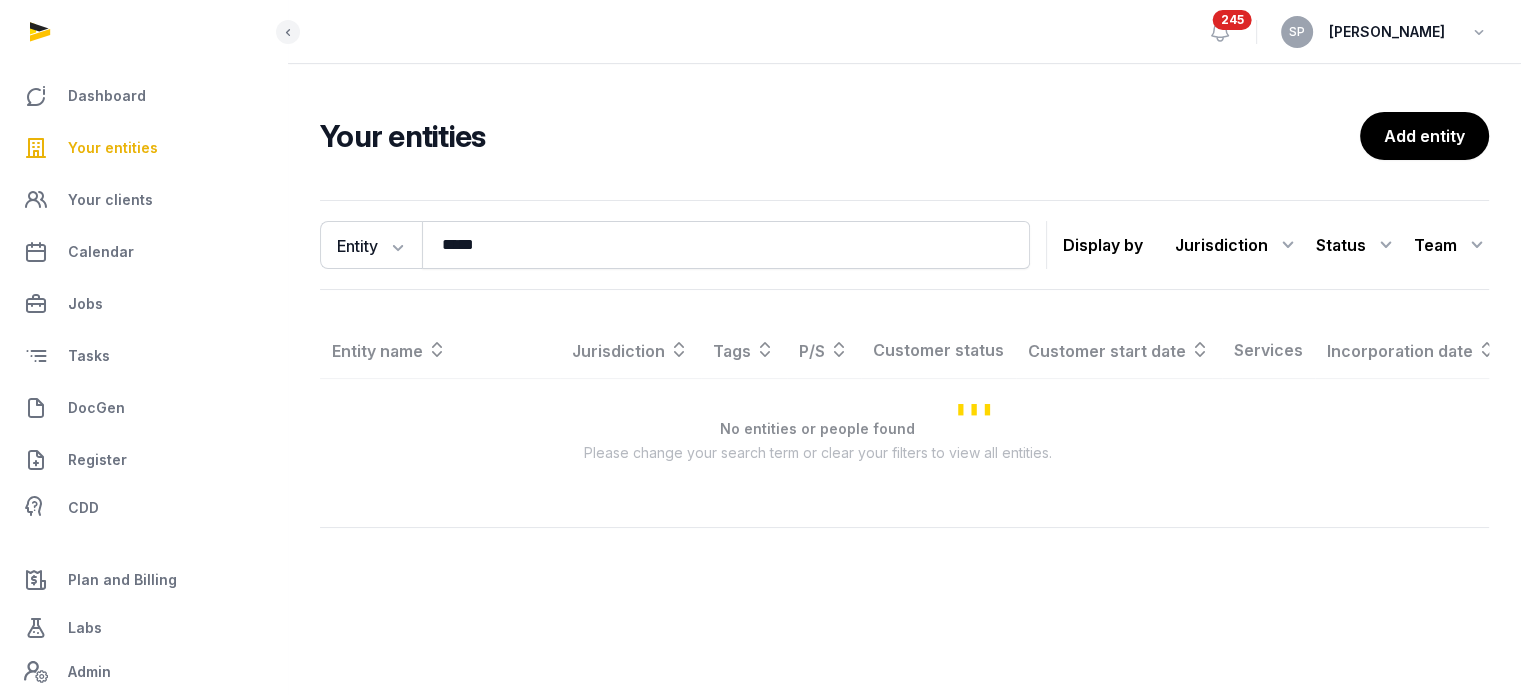 scroll, scrollTop: 0, scrollLeft: 0, axis: both 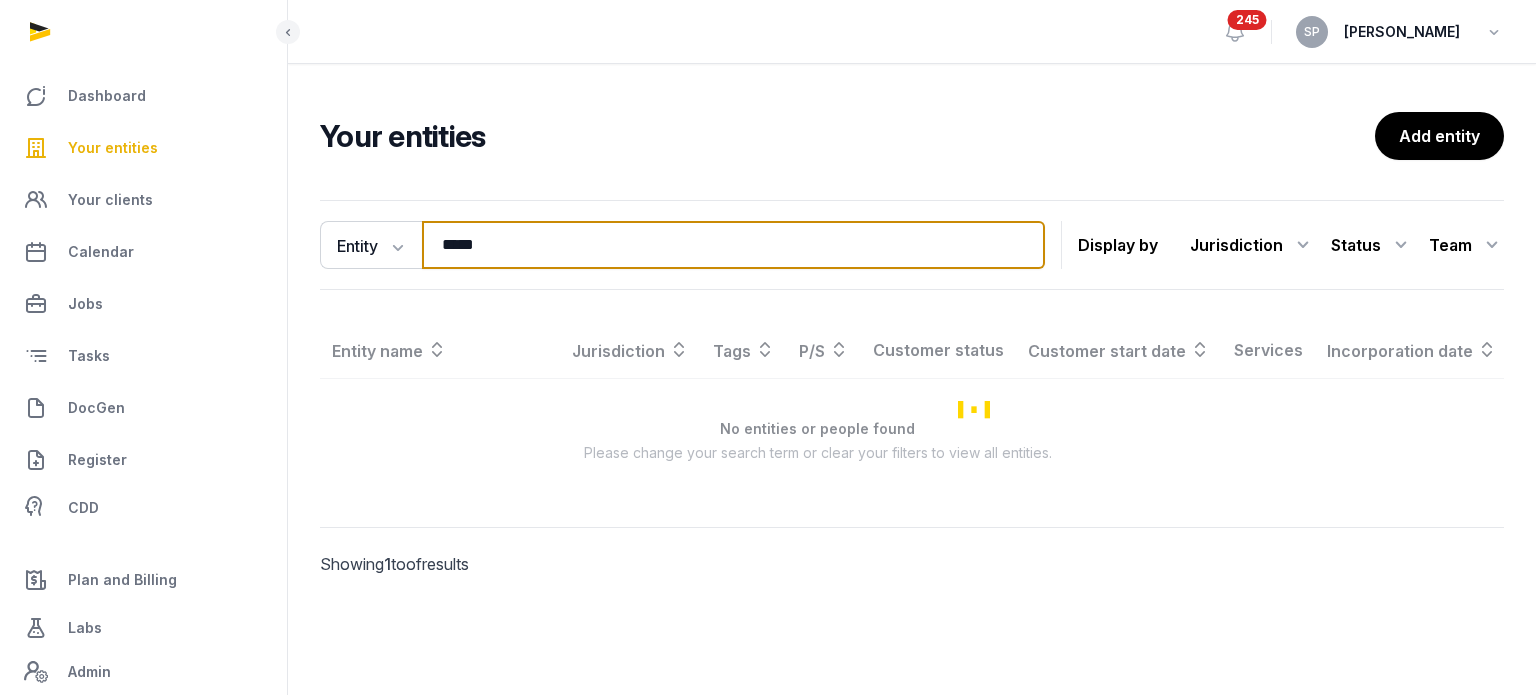 click on "*****" at bounding box center (733, 245) 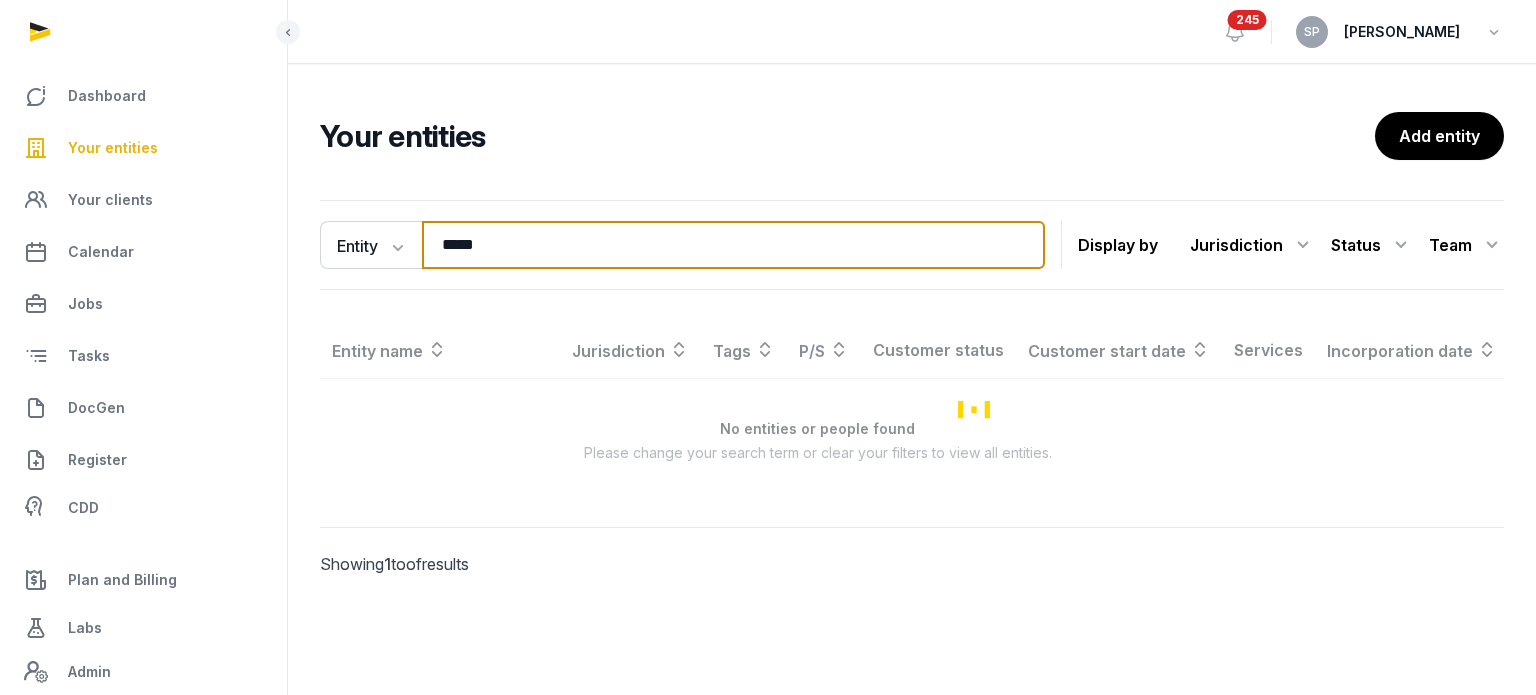 click on "*****" at bounding box center (733, 245) 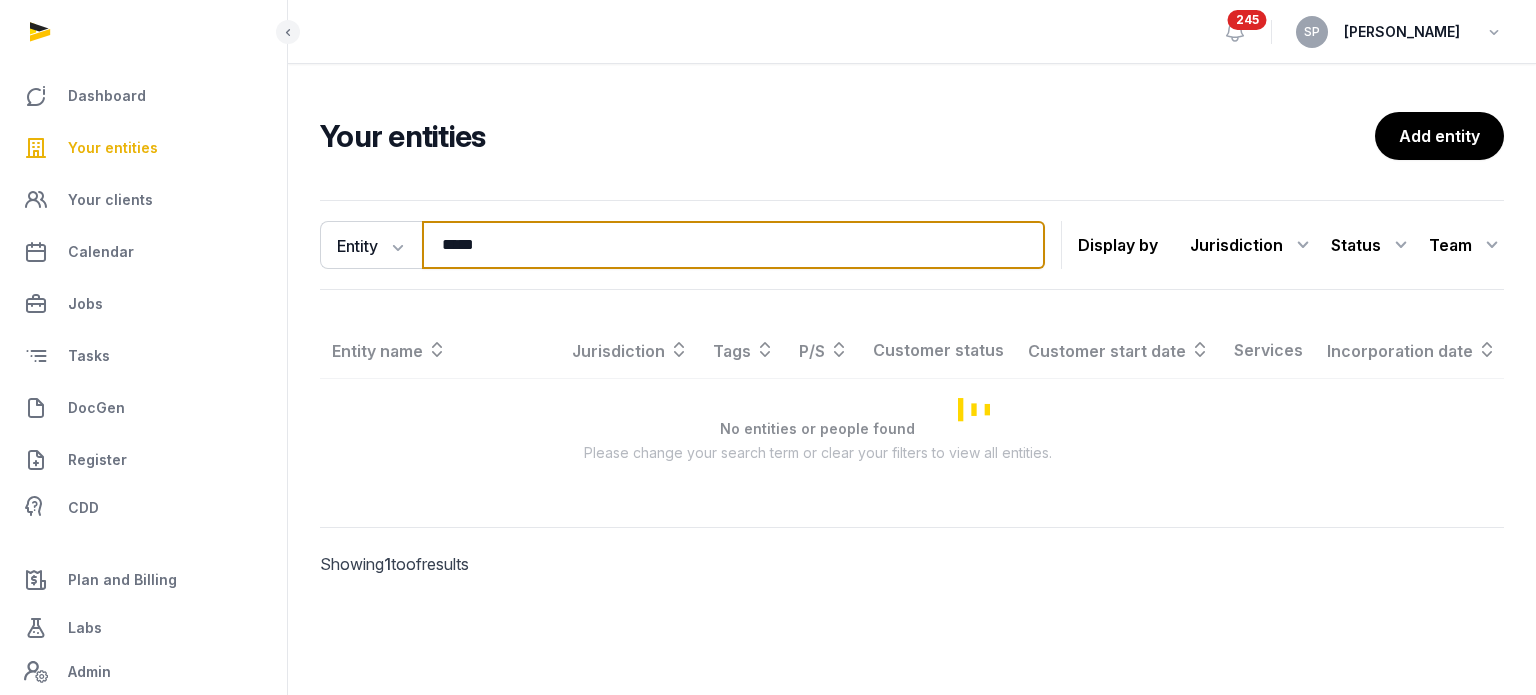 click on "*****" at bounding box center (733, 245) 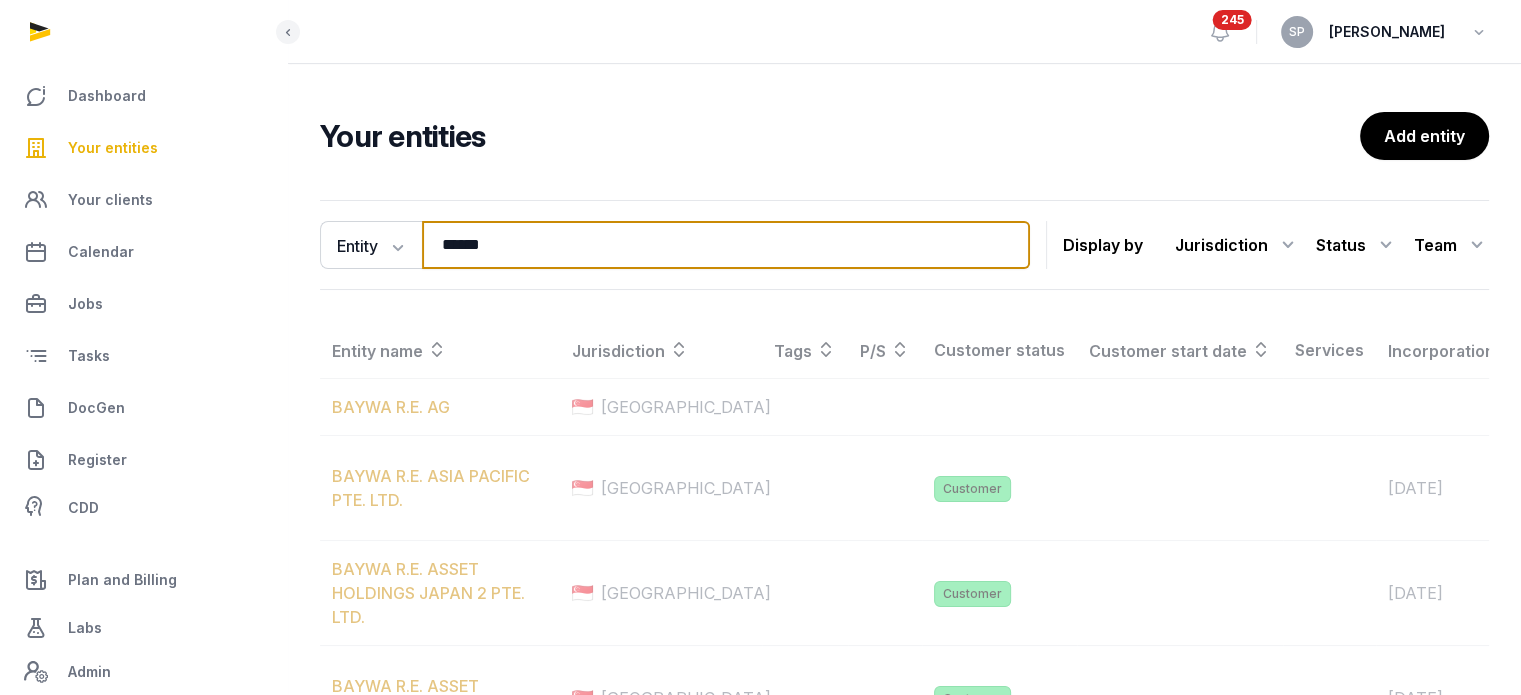 type on "******" 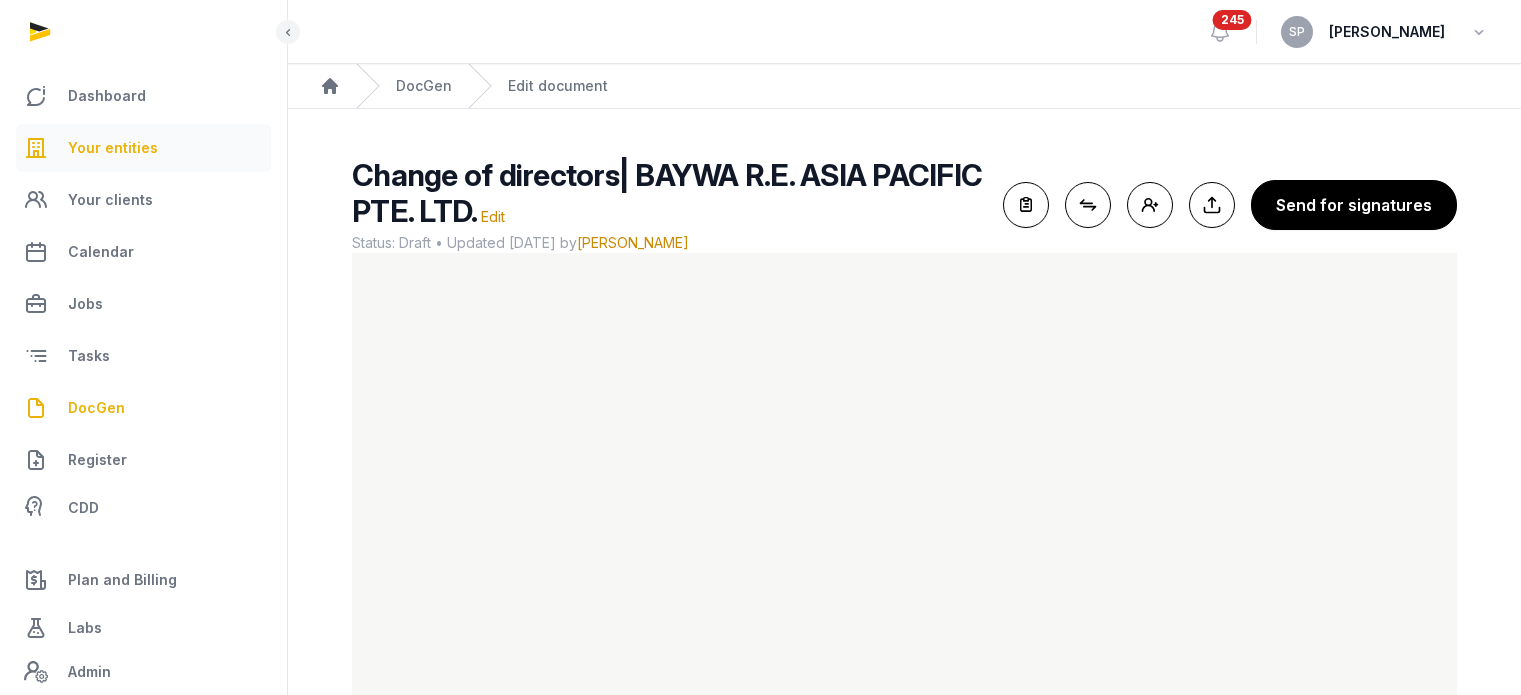 scroll, scrollTop: 119, scrollLeft: 0, axis: vertical 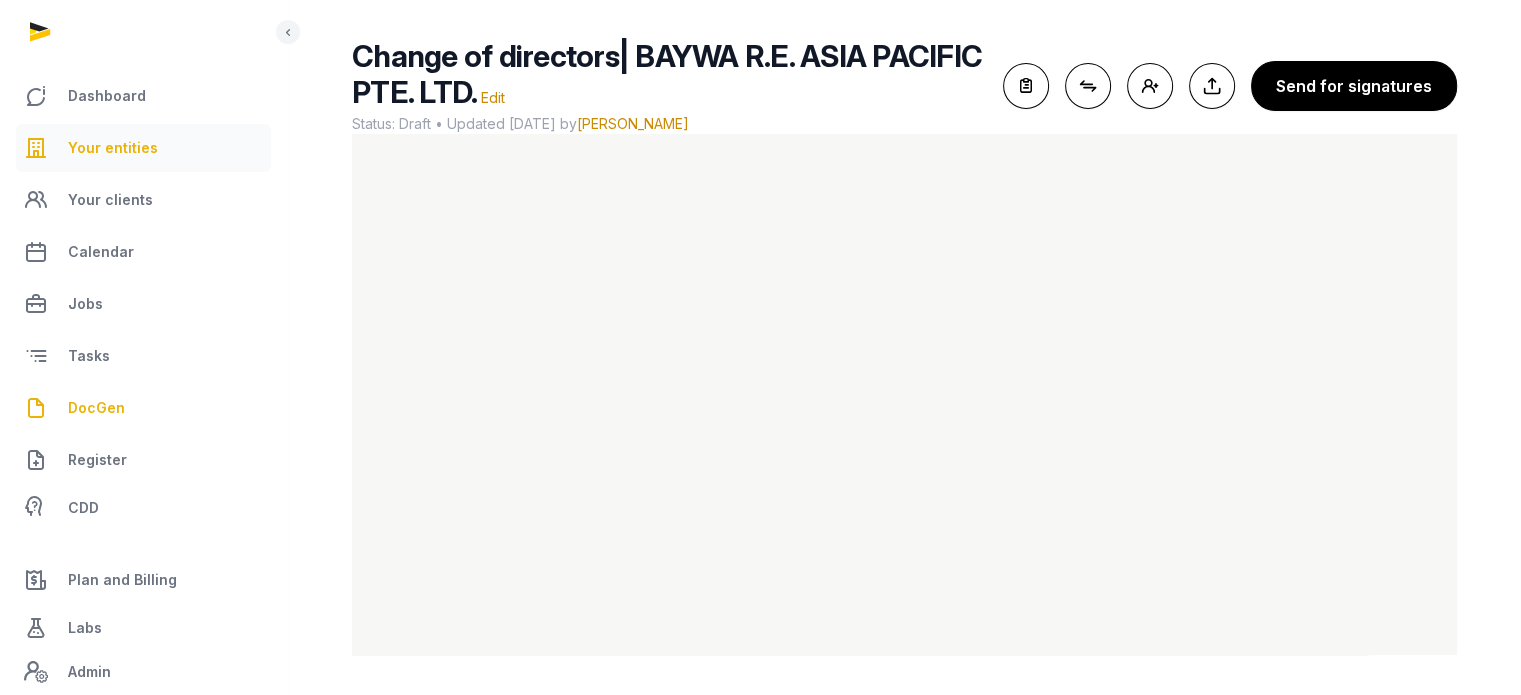 click on "Your entities" at bounding box center [113, 148] 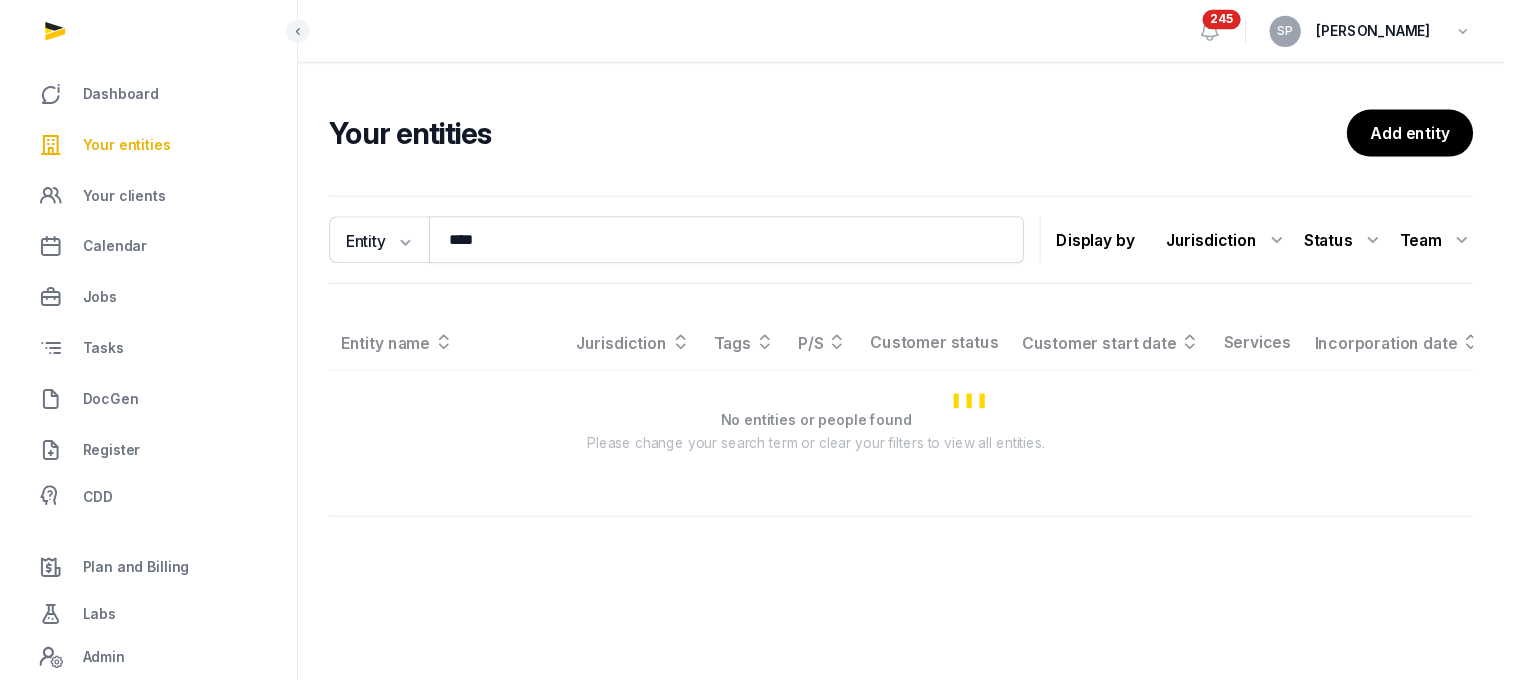 scroll, scrollTop: 0, scrollLeft: 0, axis: both 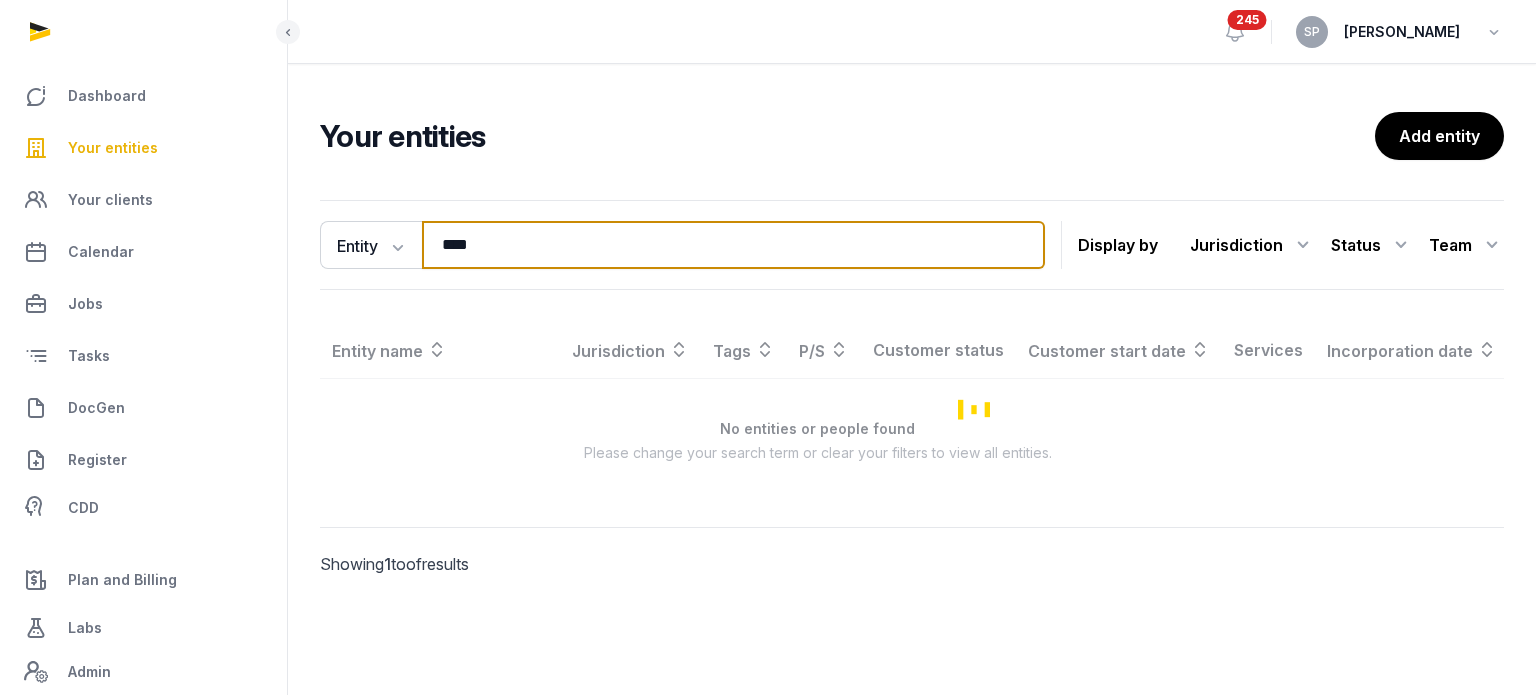 click on "****" at bounding box center (733, 245) 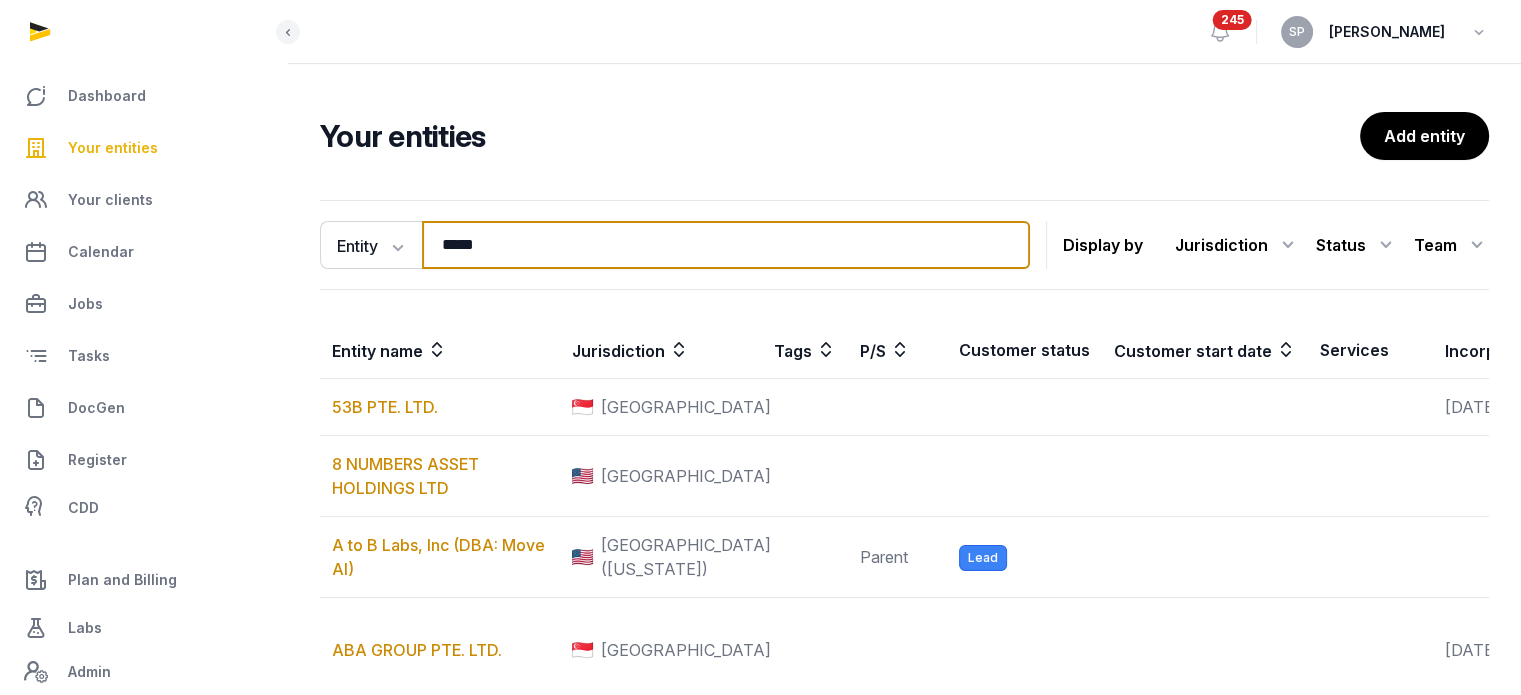 type on "*****" 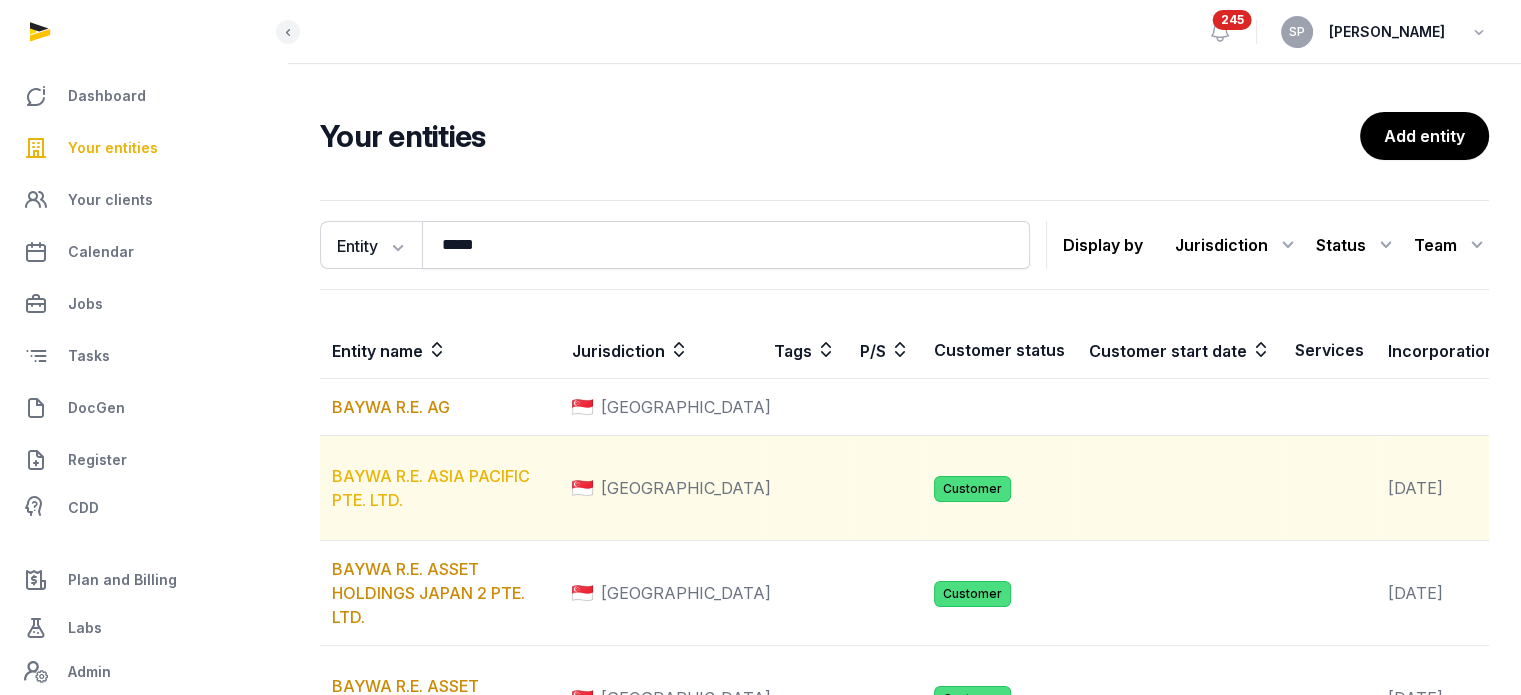 click on "BAYWA R.E. ASIA PACIFIC PTE. LTD." at bounding box center (431, 488) 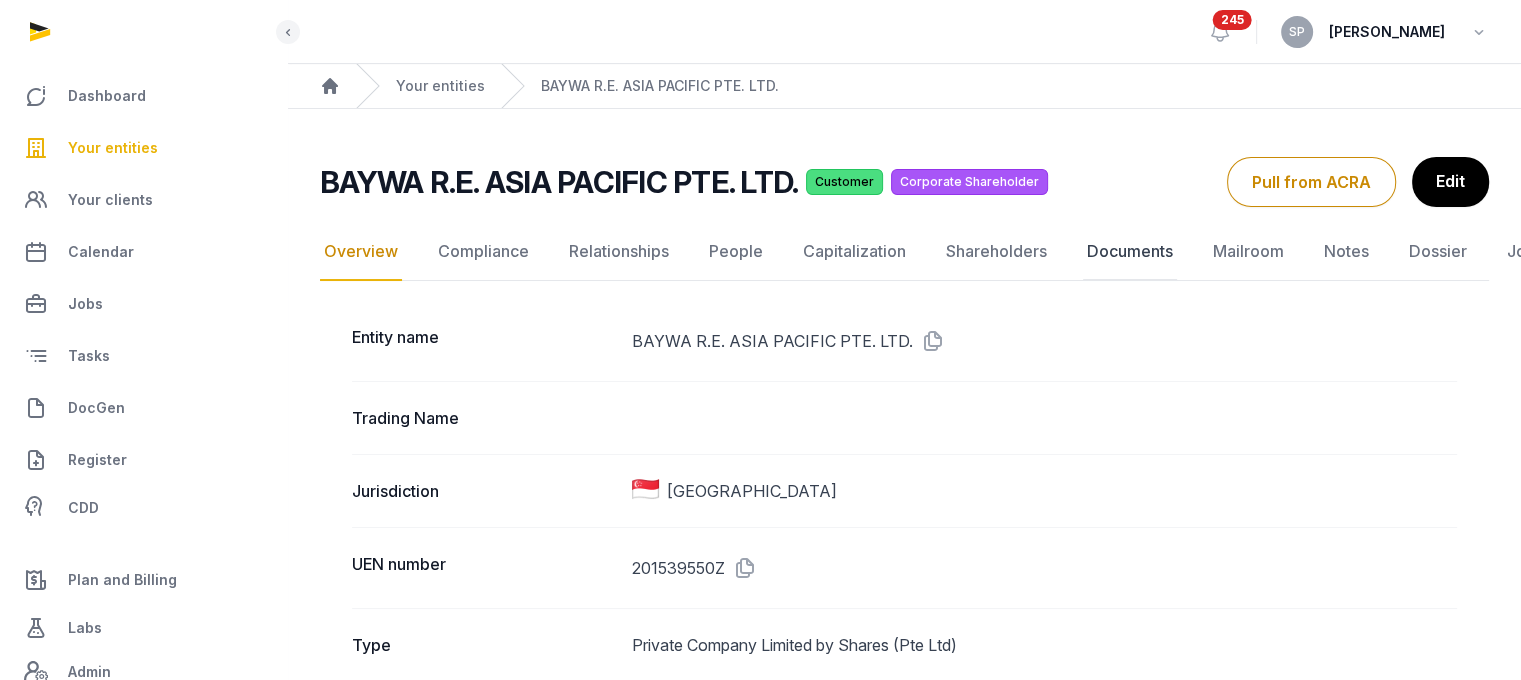 click on "Documents" 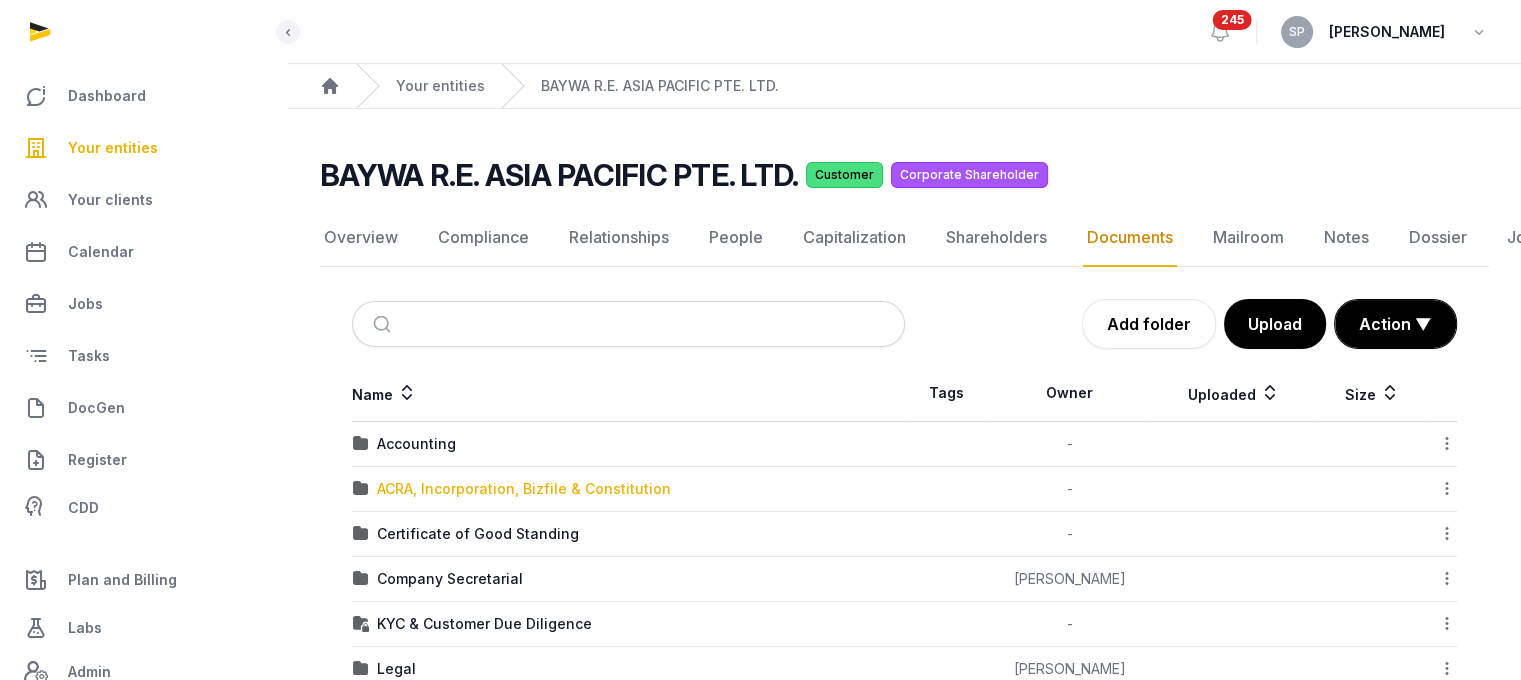 click on "ACRA, Incorporation, Bizfile & Constitution" at bounding box center (524, 489) 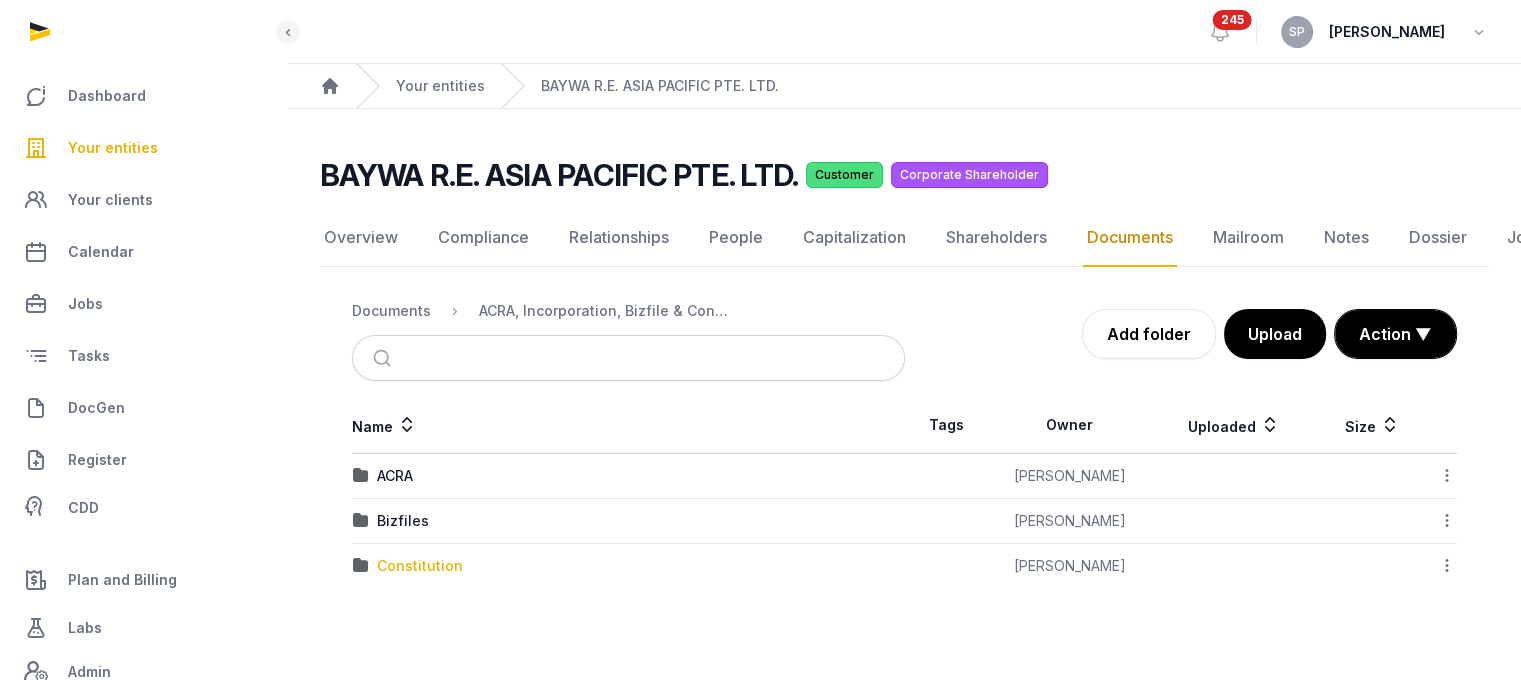click on "Constitution" at bounding box center (420, 566) 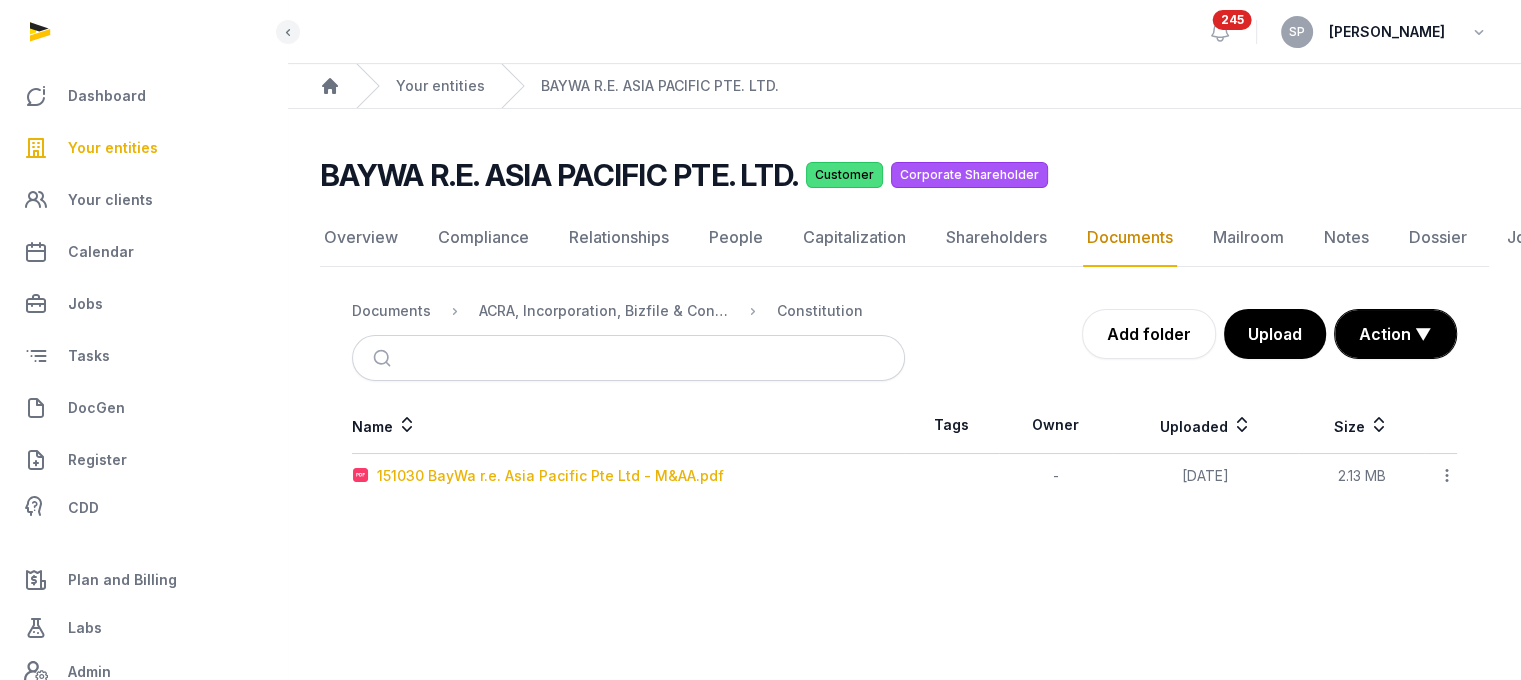 click on "151030 BayWa r.e. Asia Pacific Pte Ltd - M&AA.pdf" at bounding box center (550, 476) 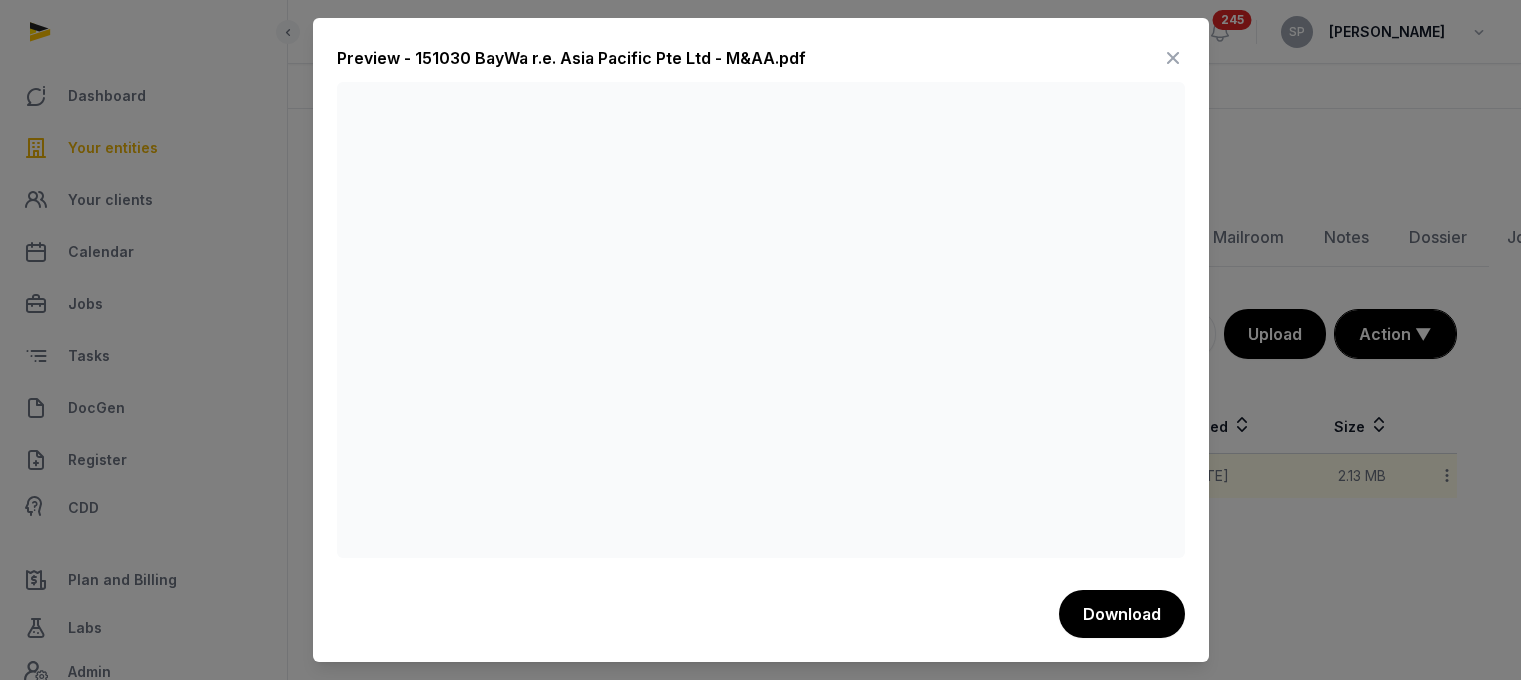 scroll, scrollTop: 0, scrollLeft: 0, axis: both 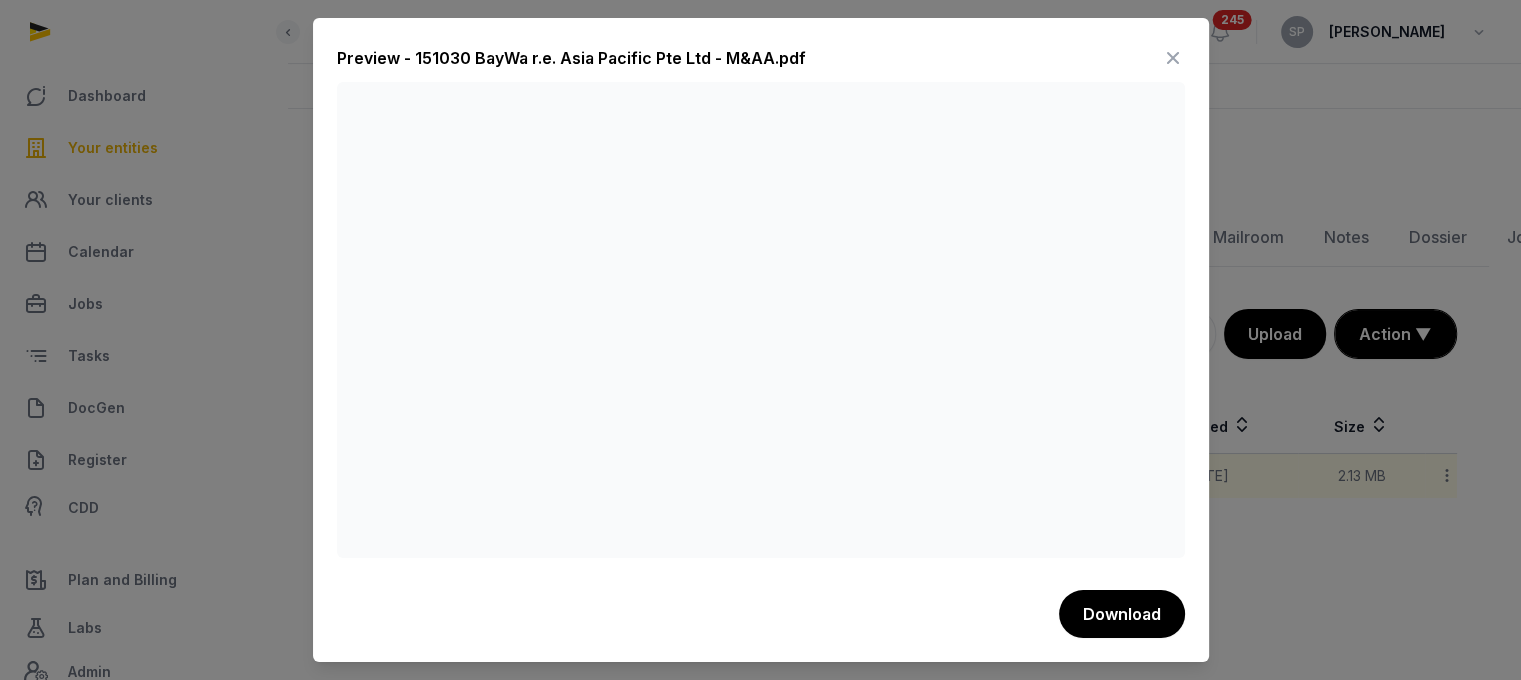 click at bounding box center (1173, 58) 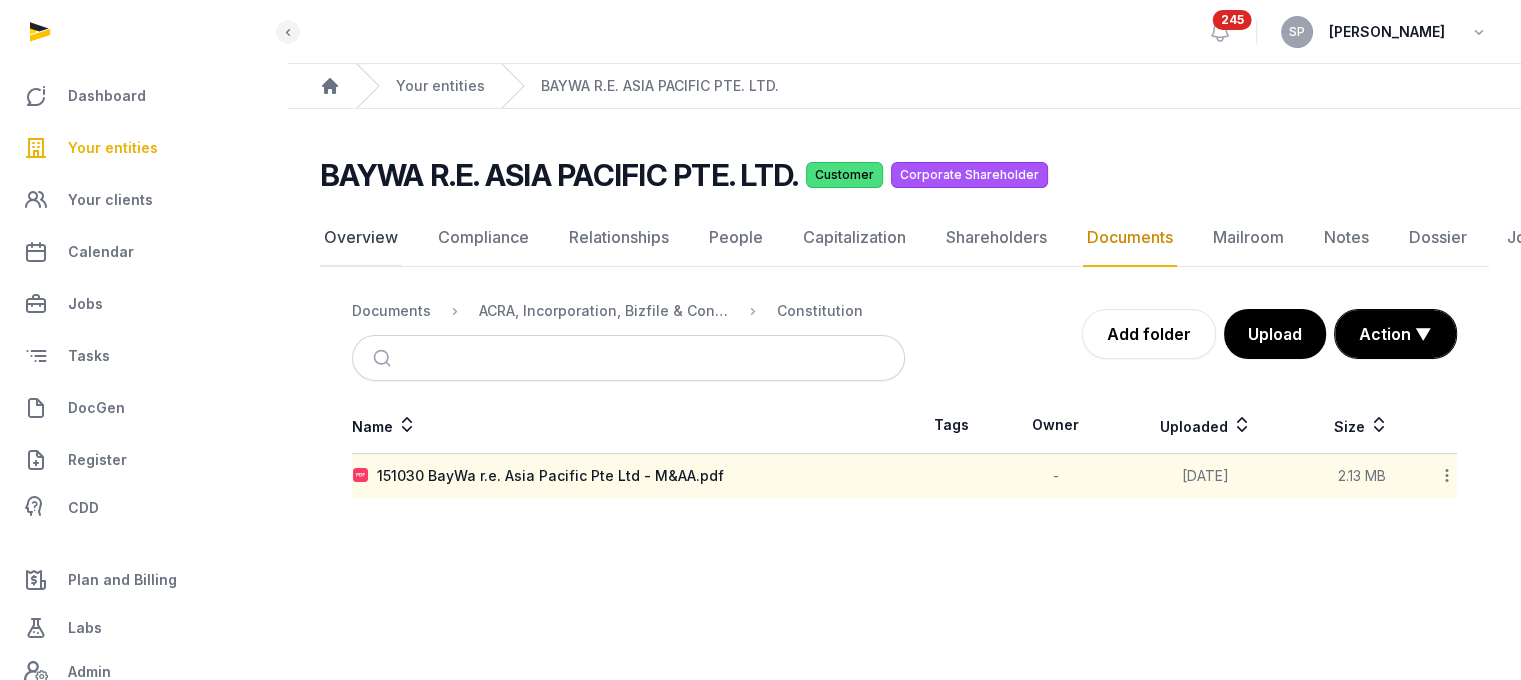 click on "Overview" 